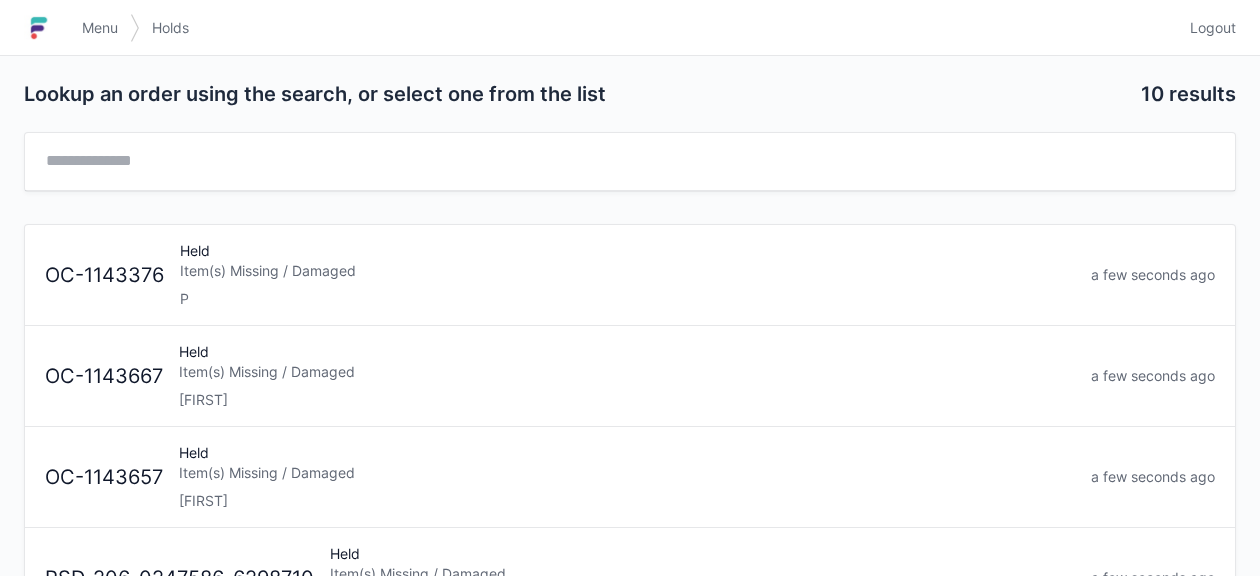 scroll, scrollTop: 0, scrollLeft: 0, axis: both 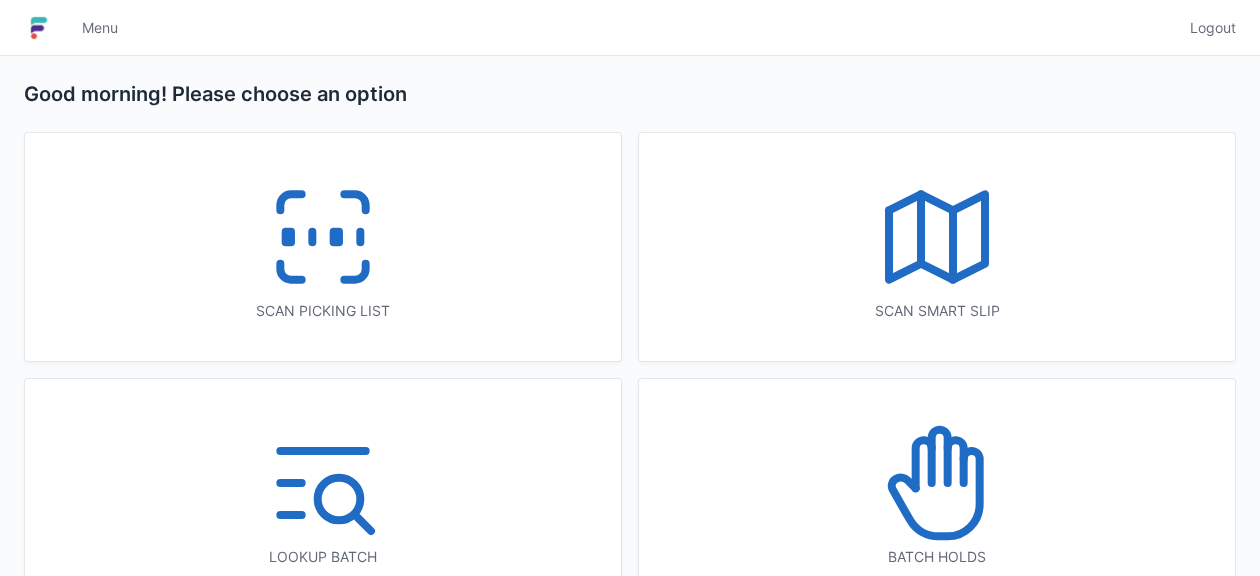 click 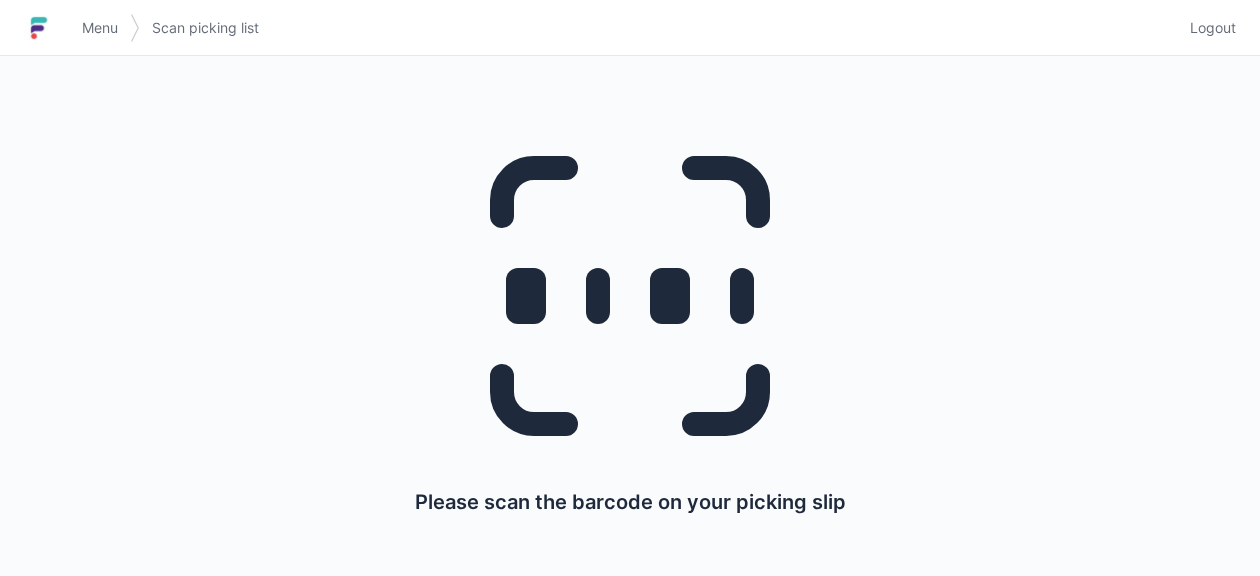 scroll, scrollTop: 0, scrollLeft: 0, axis: both 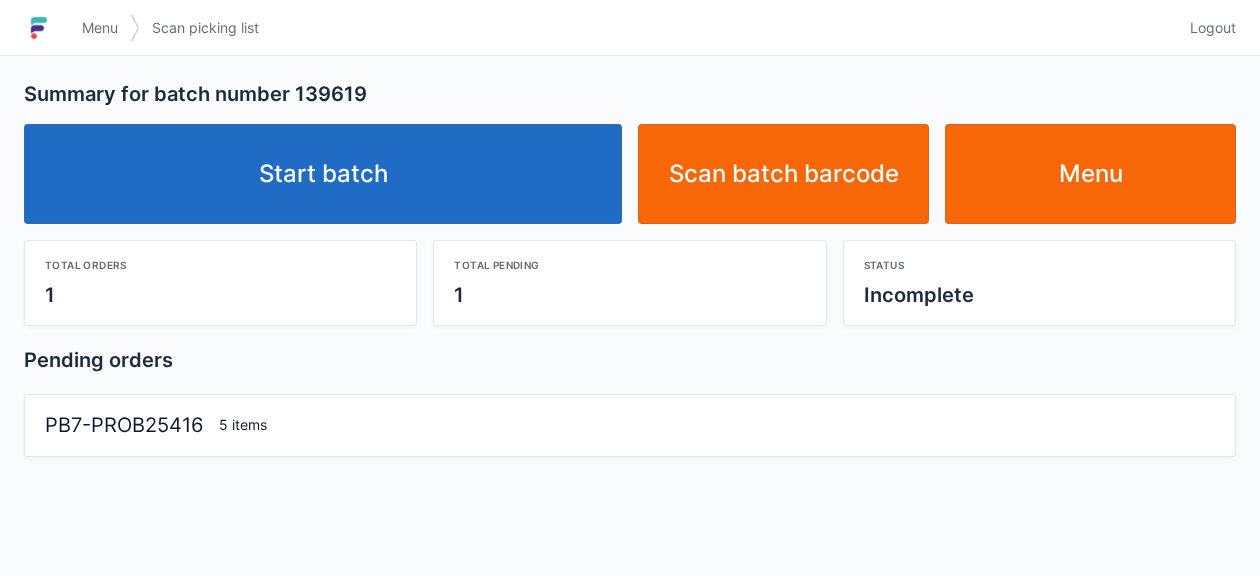 click on "Start batch" at bounding box center (323, 174) 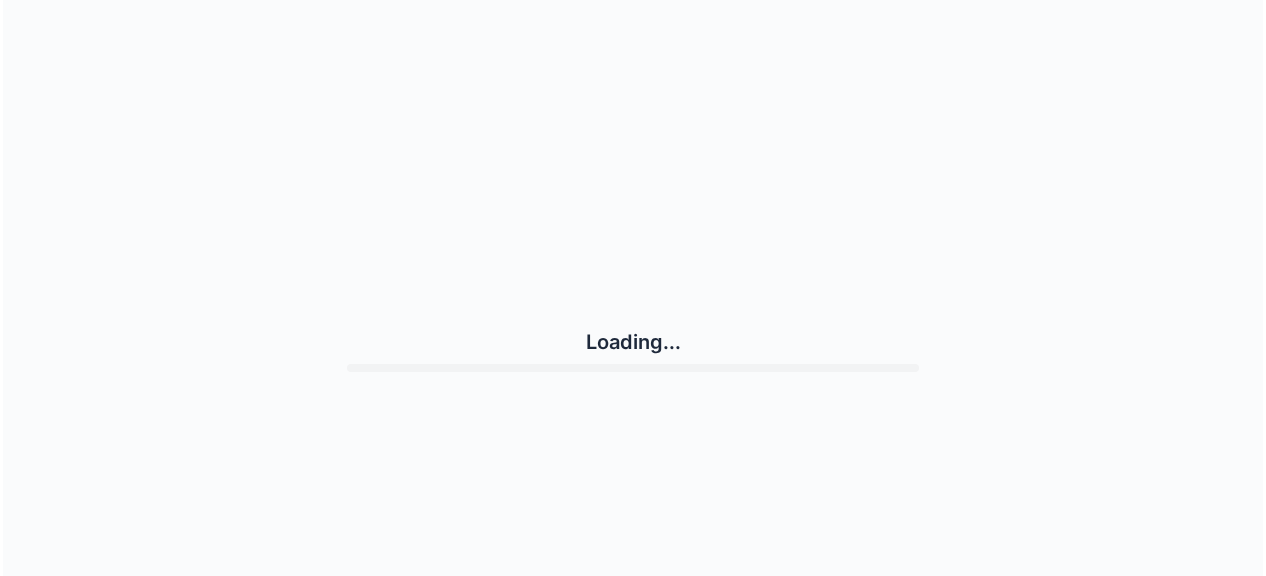 scroll, scrollTop: 0, scrollLeft: 0, axis: both 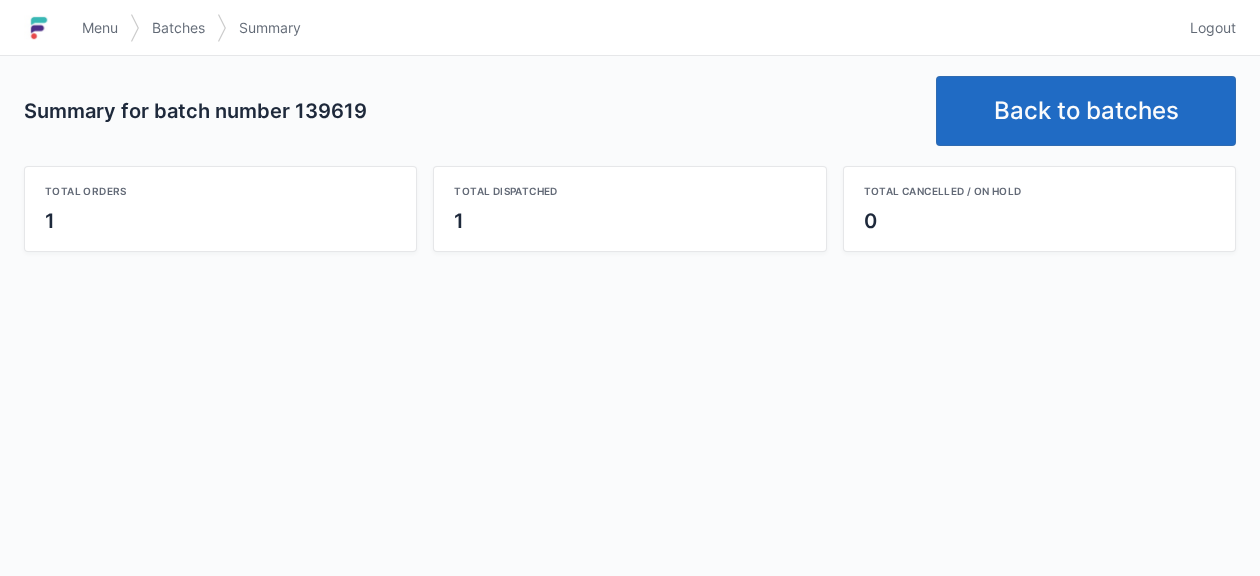 click on "Back to batches" at bounding box center [1086, 111] 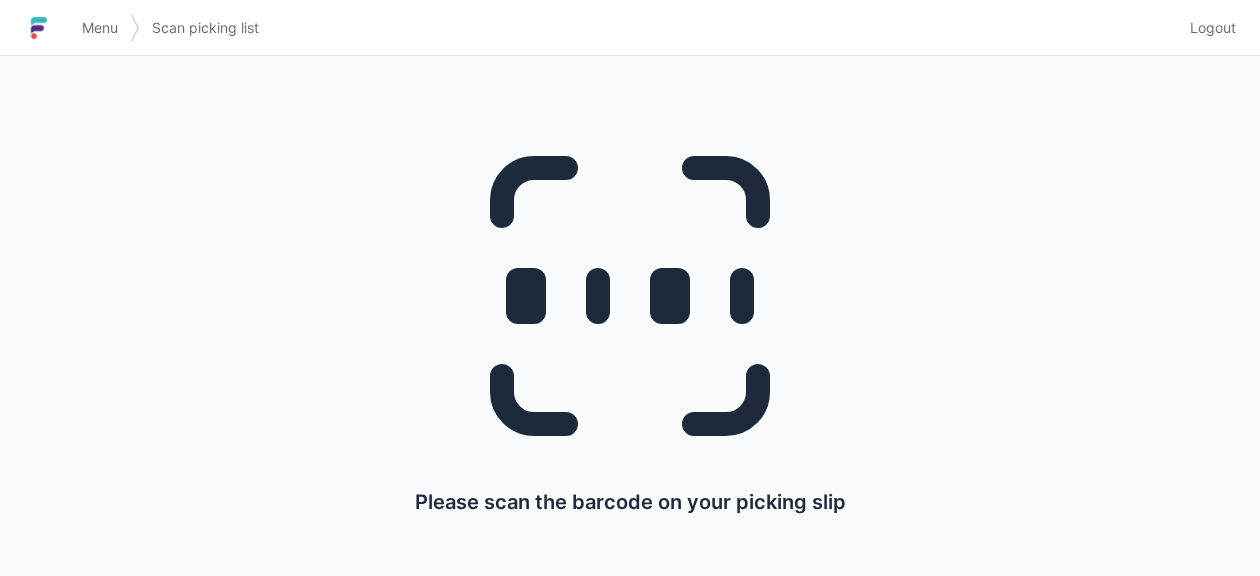 scroll, scrollTop: 0, scrollLeft: 0, axis: both 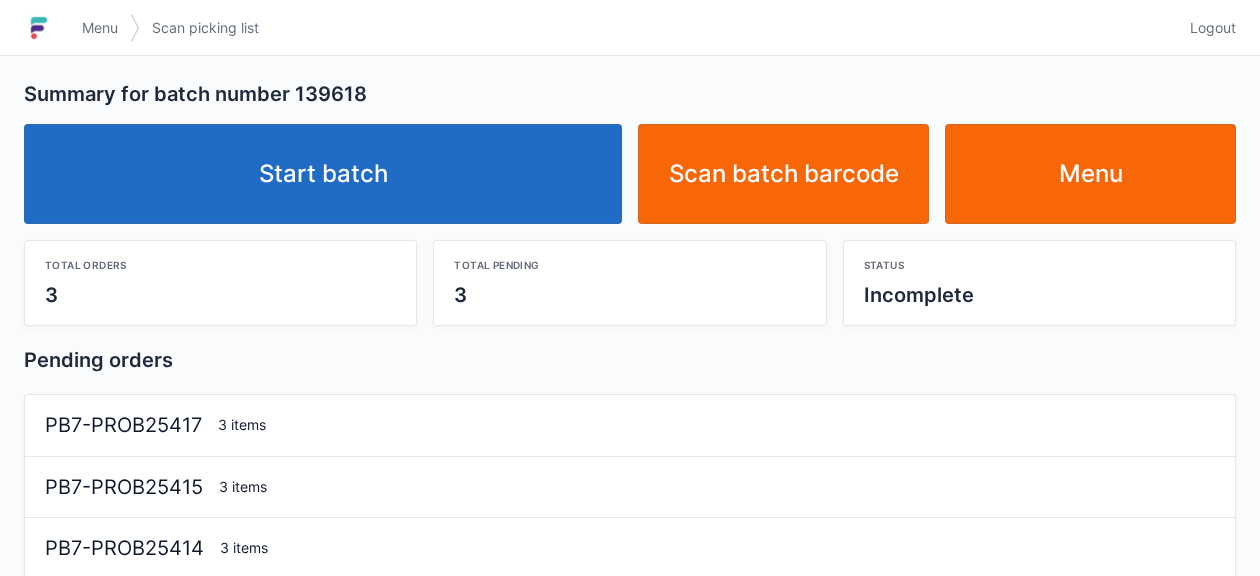 click on "Start batch" at bounding box center (323, 174) 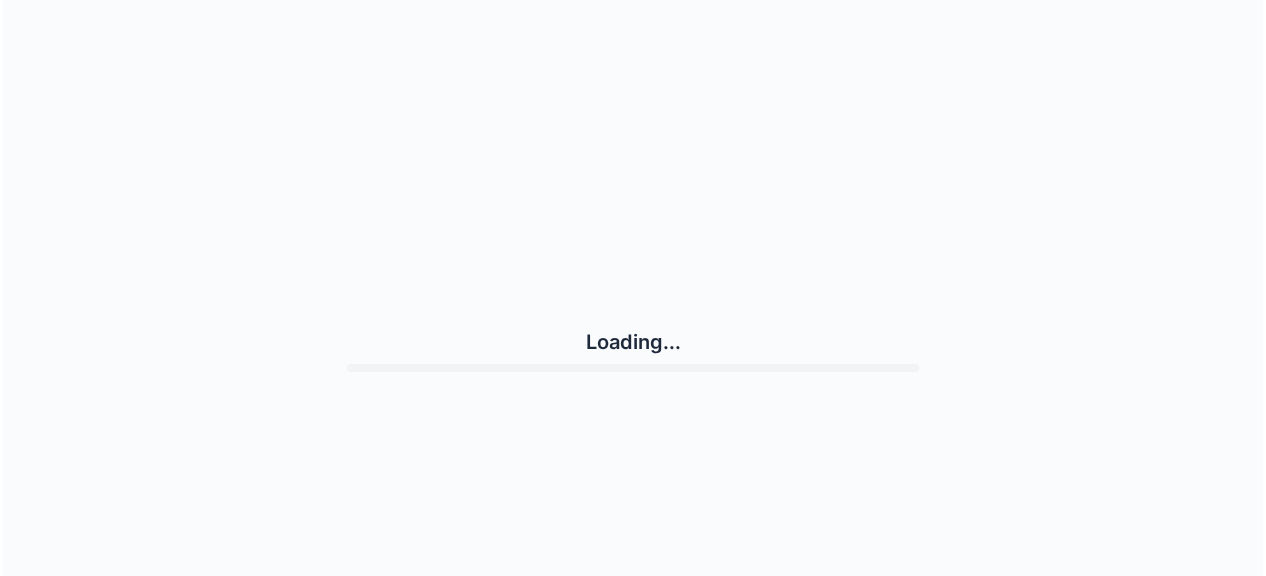scroll, scrollTop: 0, scrollLeft: 0, axis: both 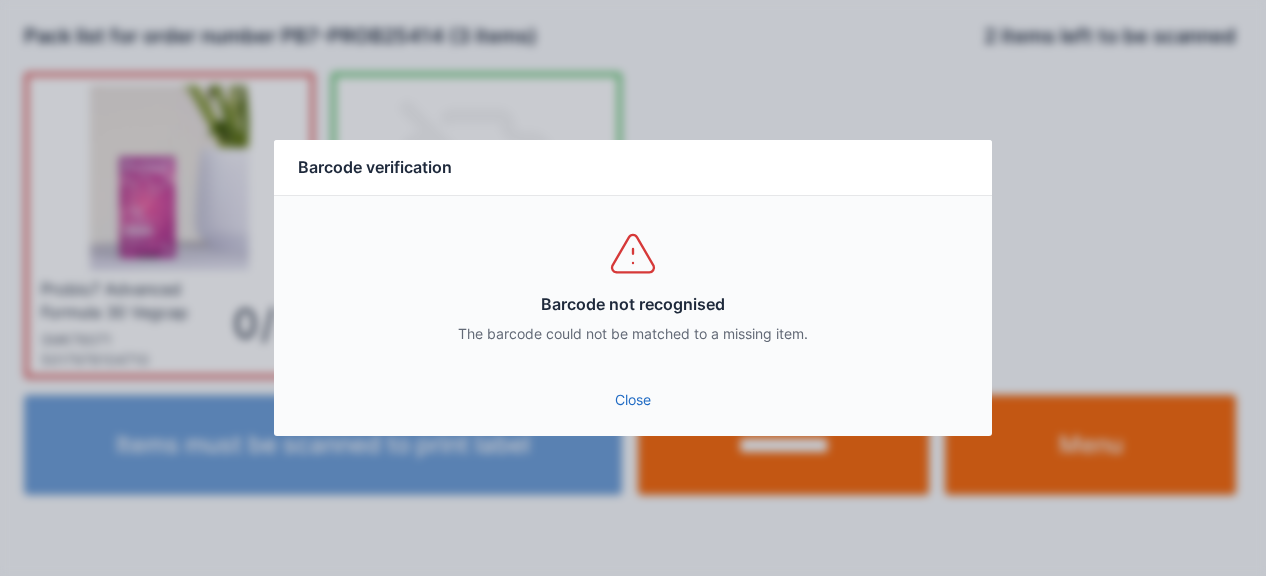 click on "Close" at bounding box center (633, 400) 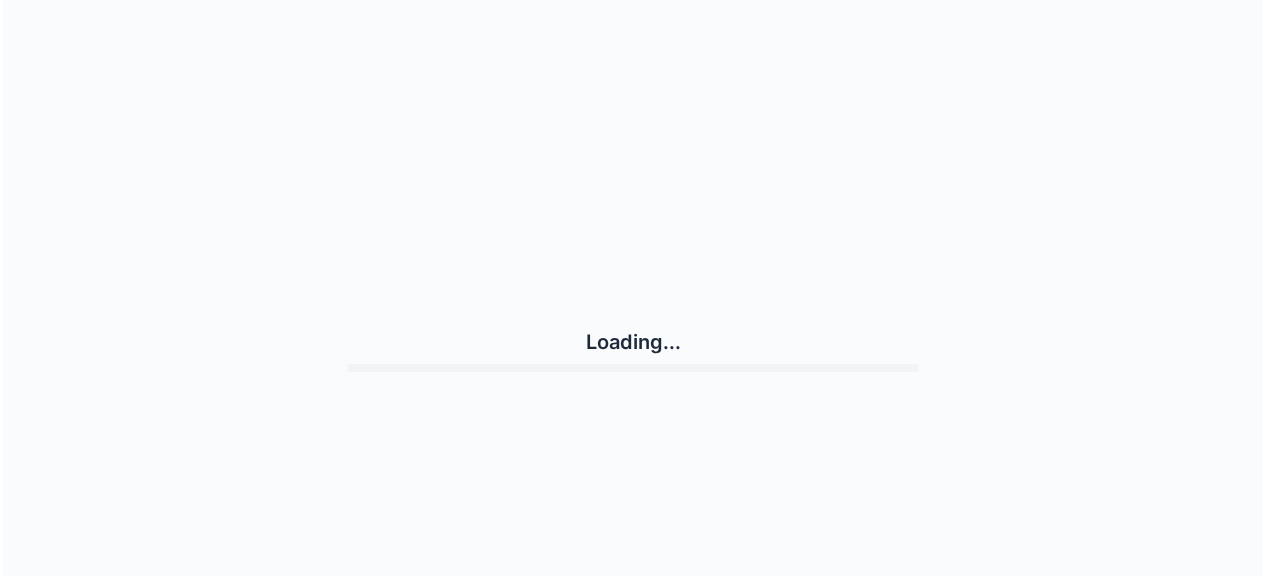 scroll, scrollTop: 0, scrollLeft: 0, axis: both 